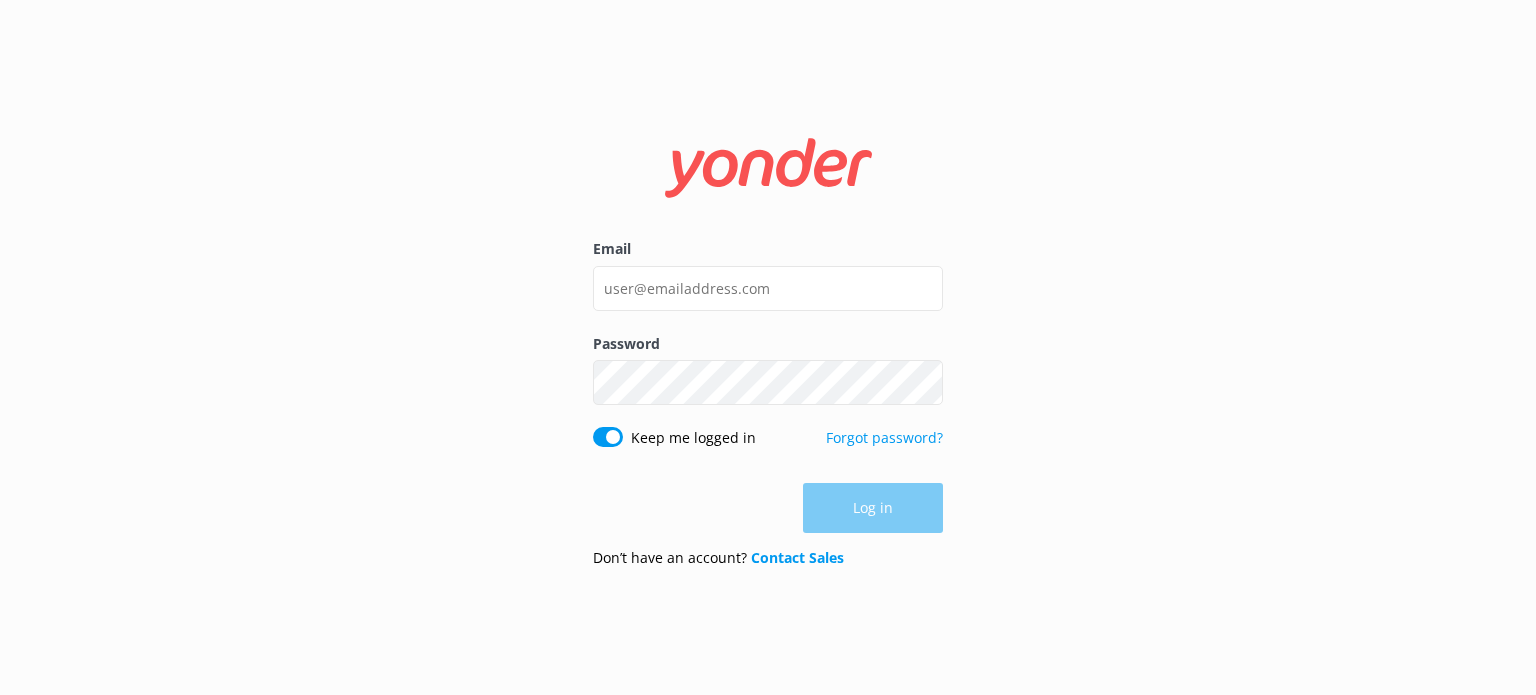 scroll, scrollTop: 0, scrollLeft: 0, axis: both 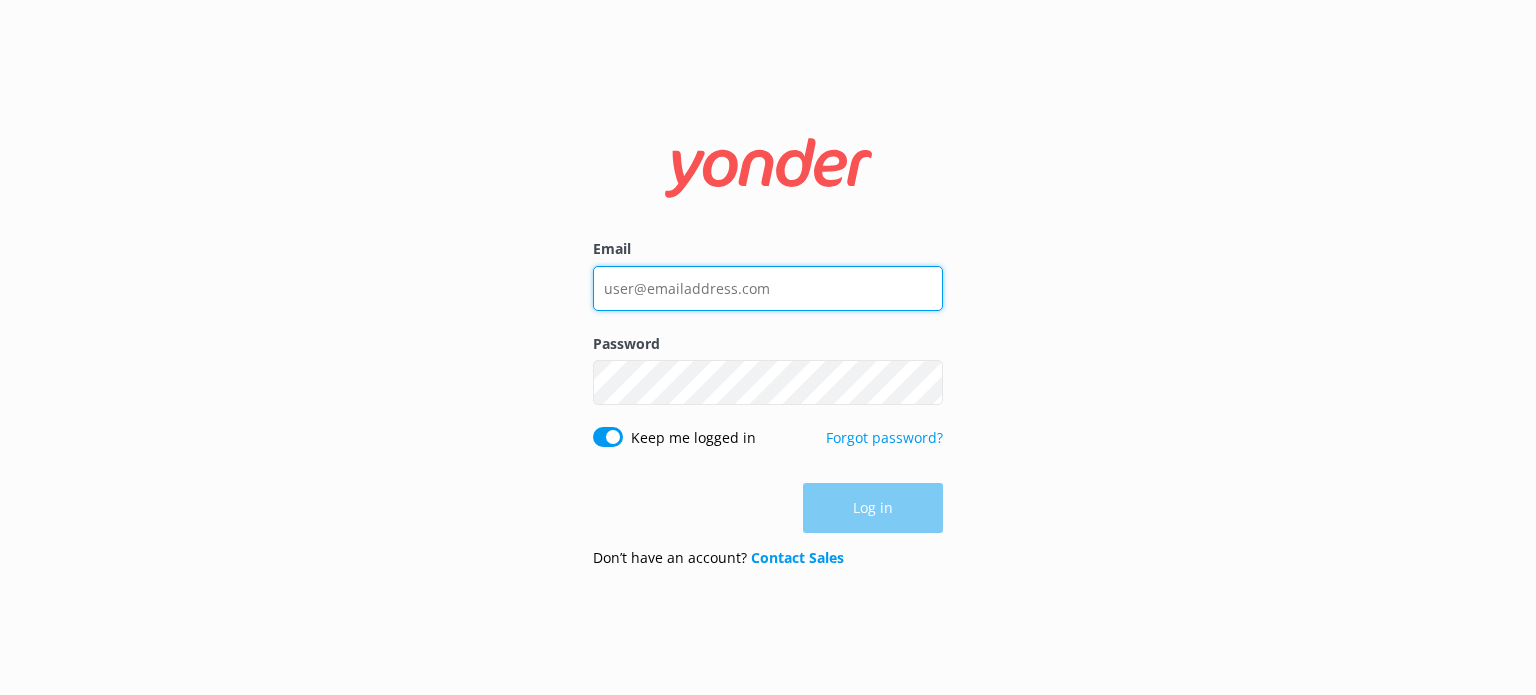 type on "[EMAIL]" 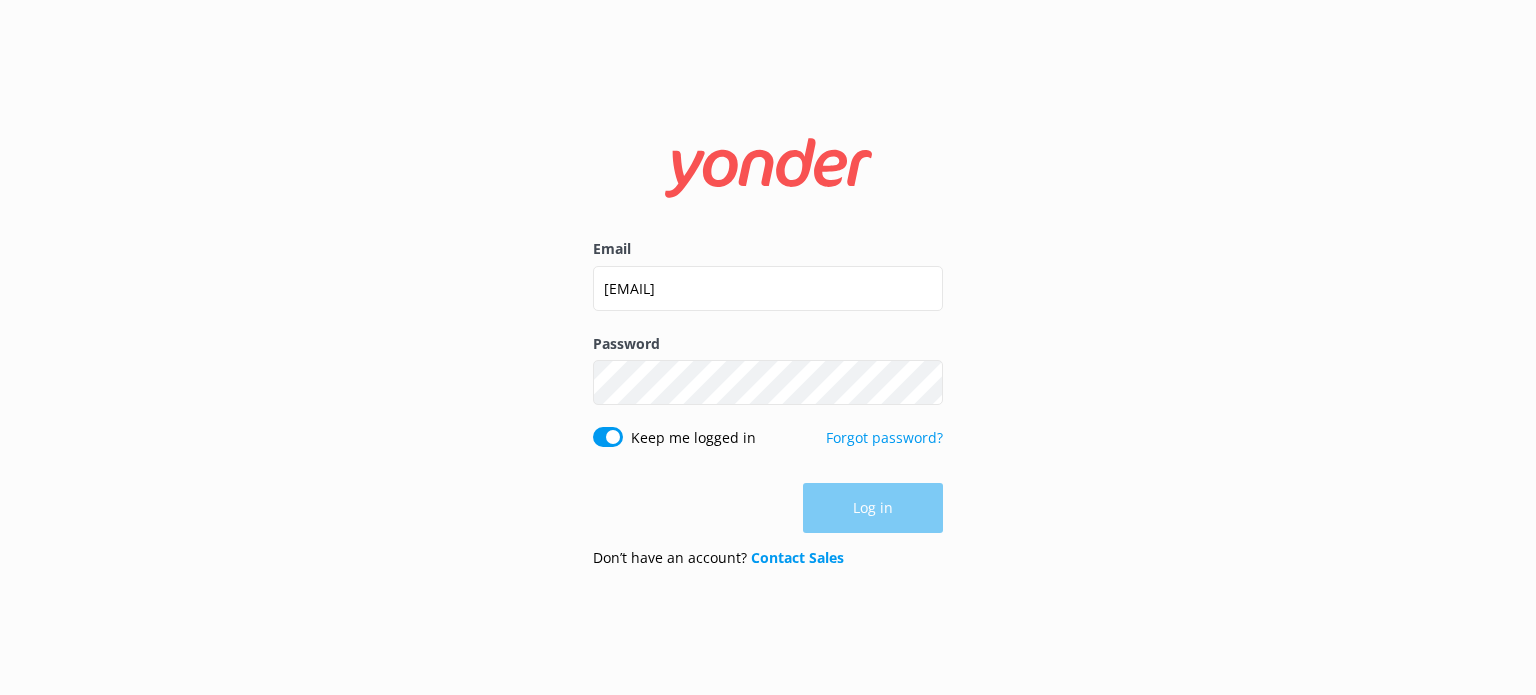 click on "Log in" at bounding box center [768, 508] 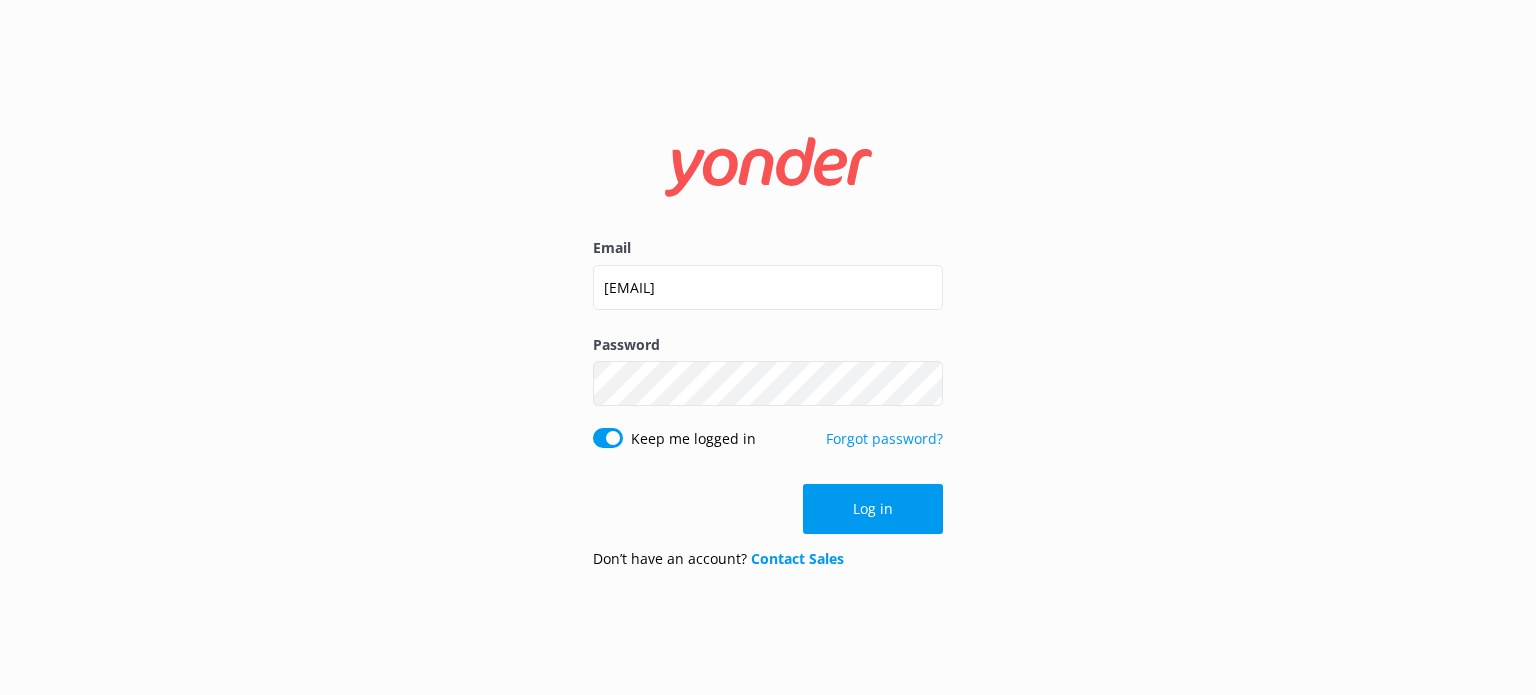 click on "Log in" at bounding box center (873, 509) 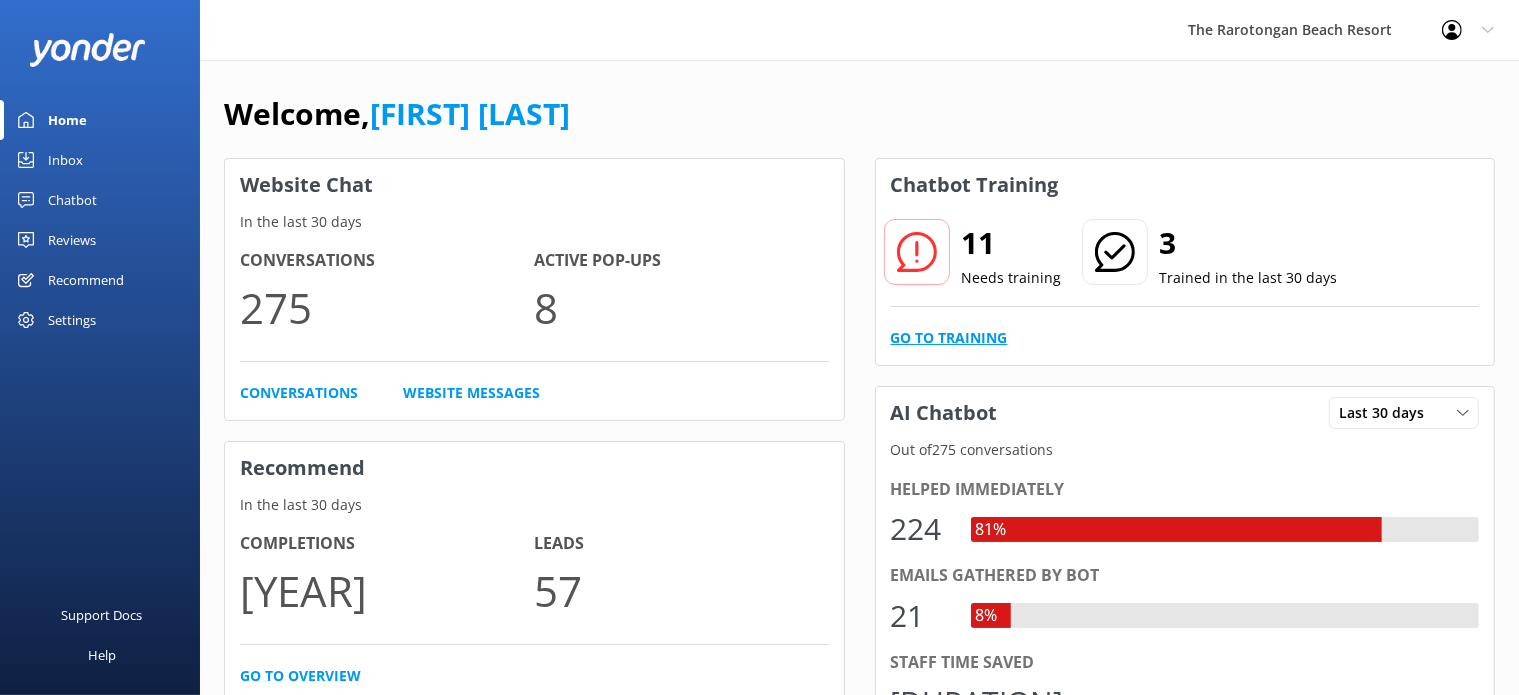 click on "Go to Training" at bounding box center (949, 338) 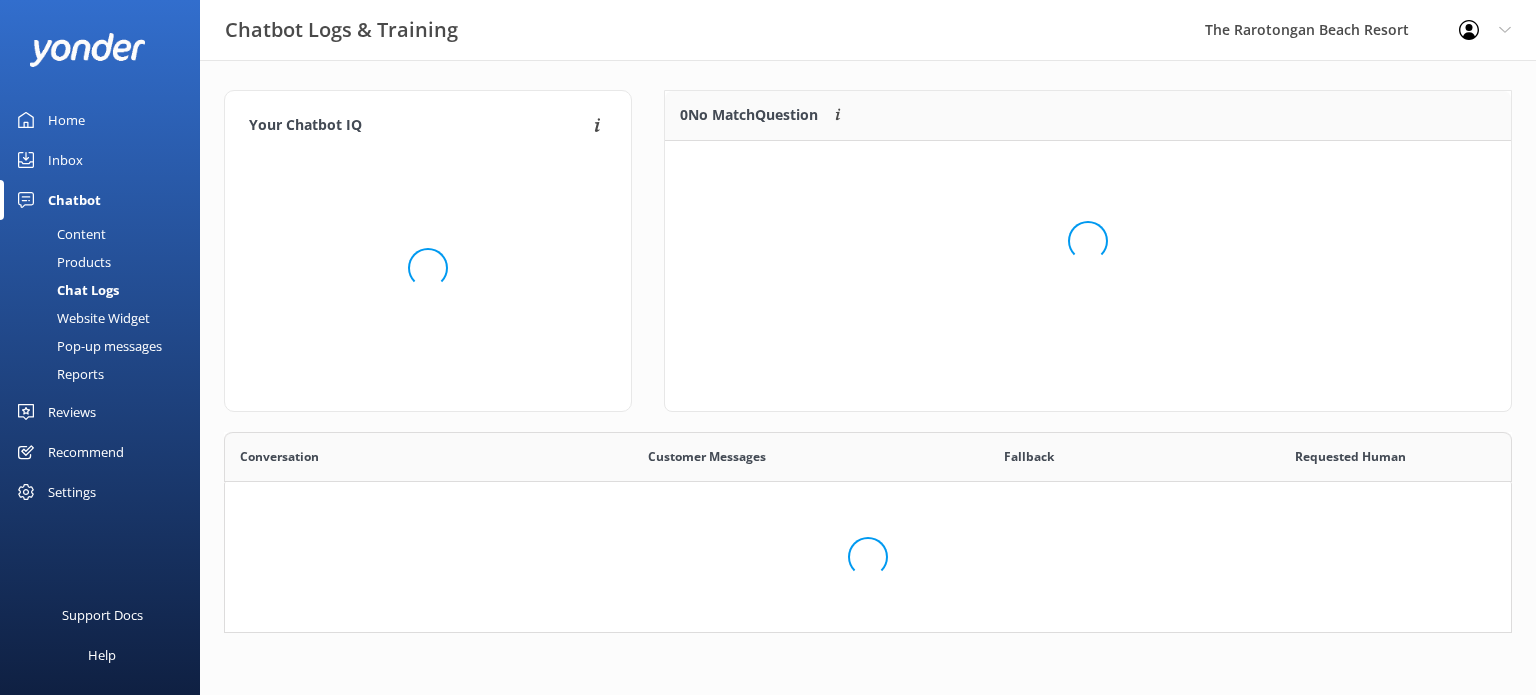 scroll, scrollTop: 17, scrollLeft: 17, axis: both 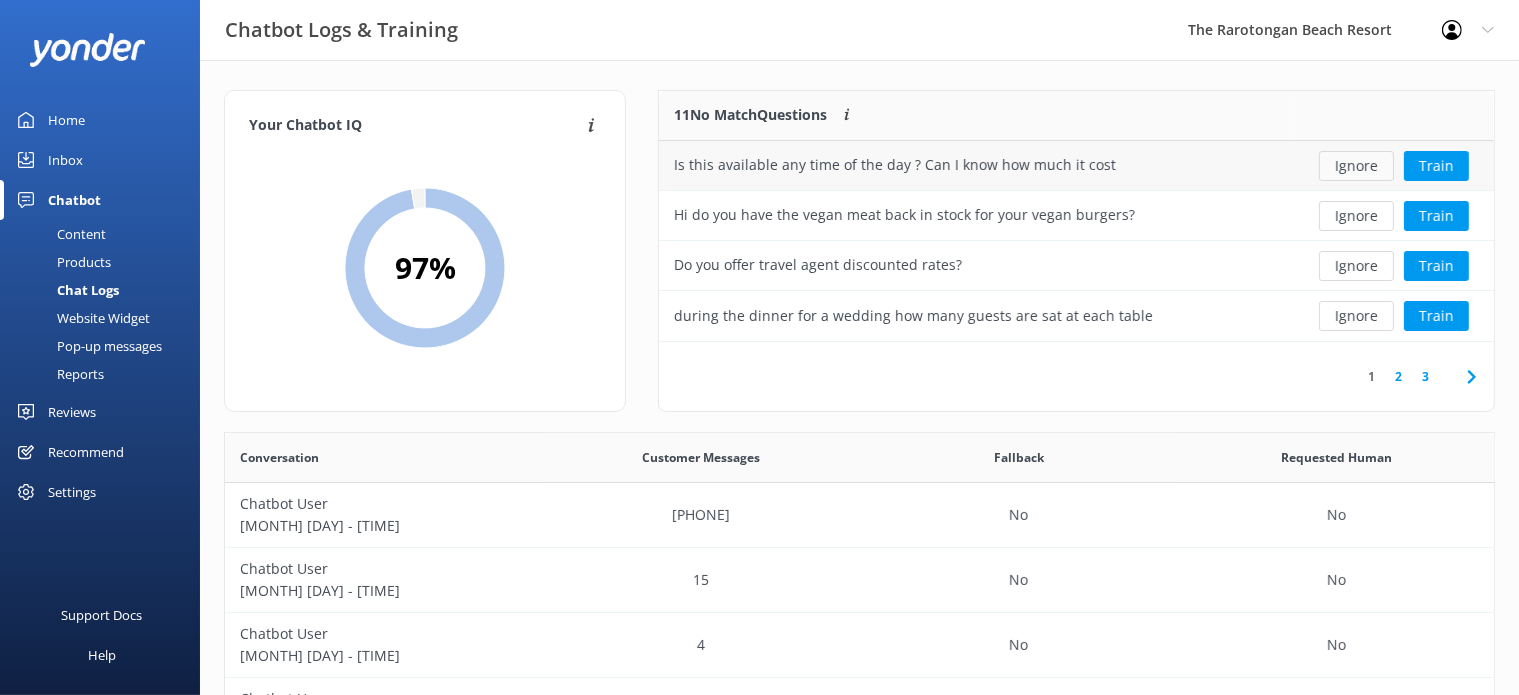 click on "Ignore" at bounding box center [1356, 166] 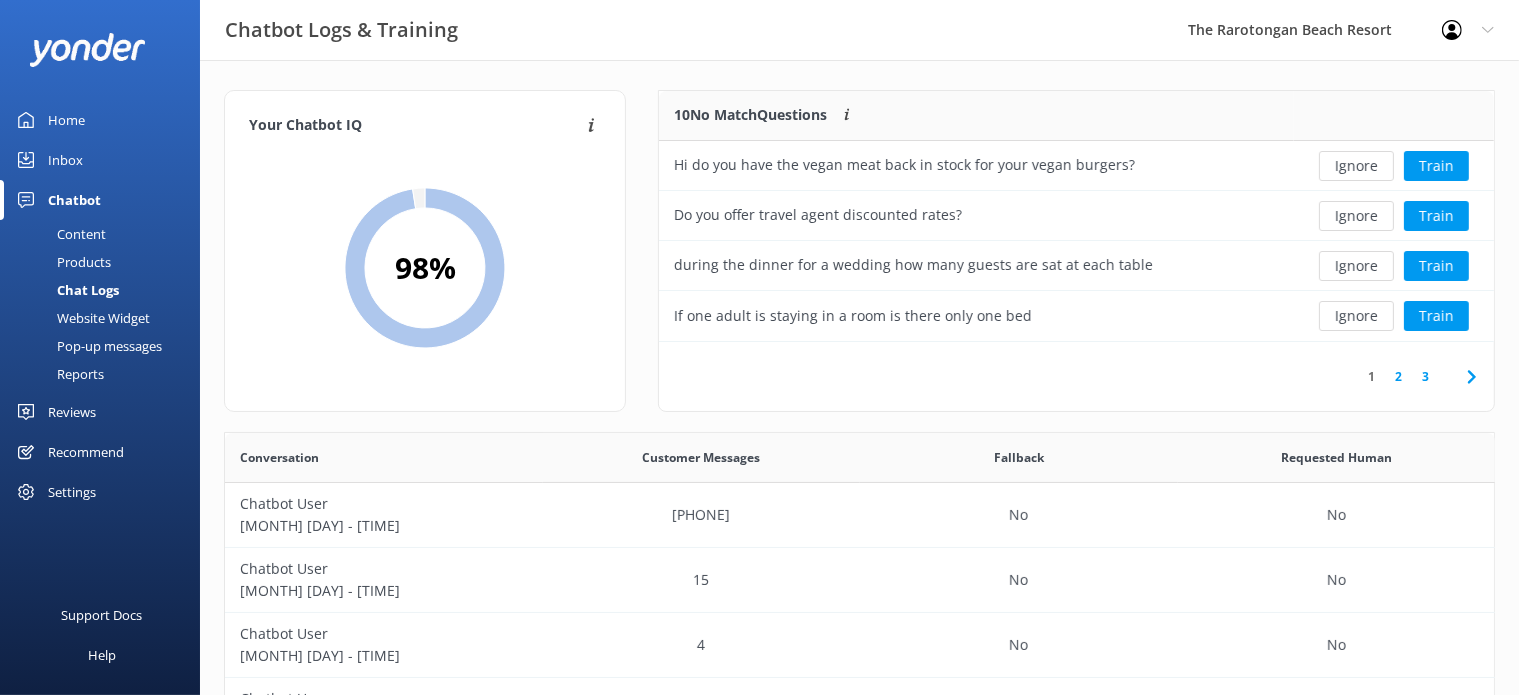 click on "Ignore" at bounding box center (1356, 166) 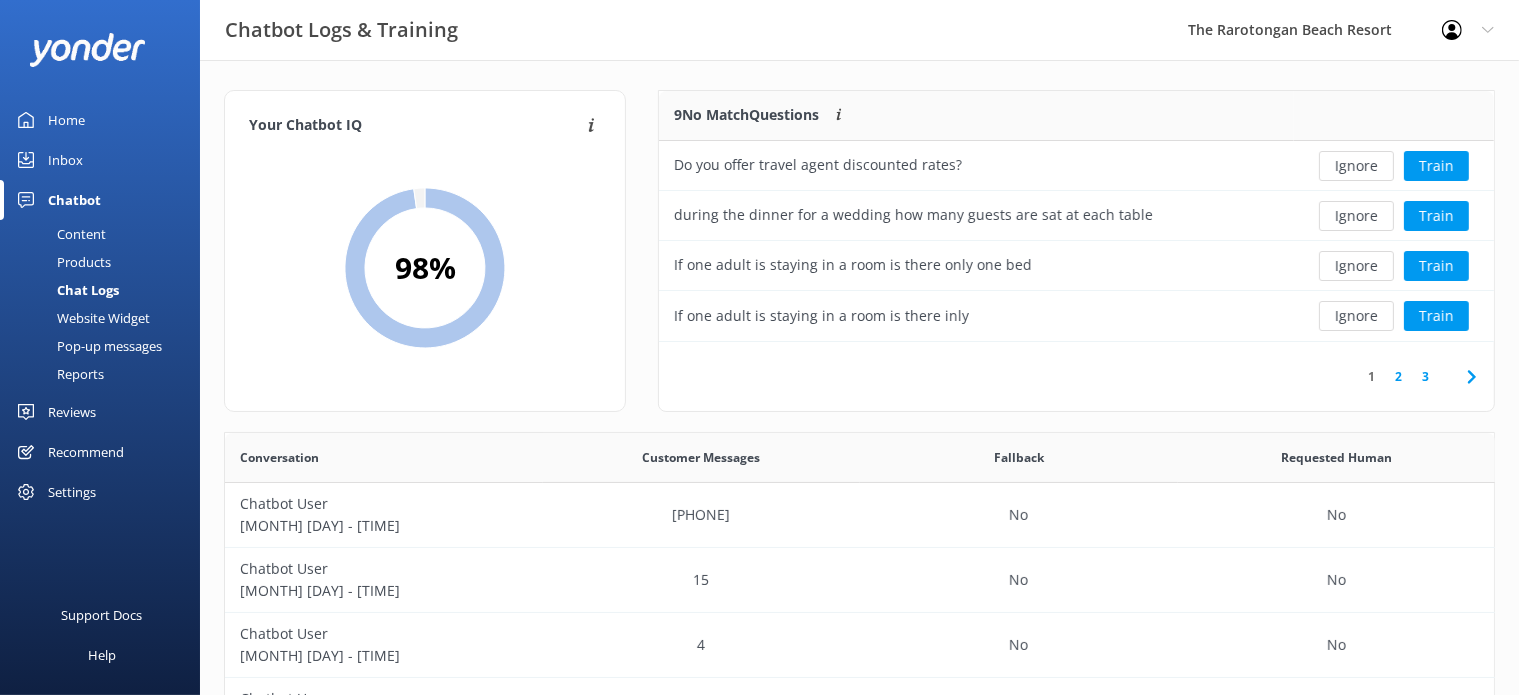 click on "Ignore" at bounding box center [1356, 166] 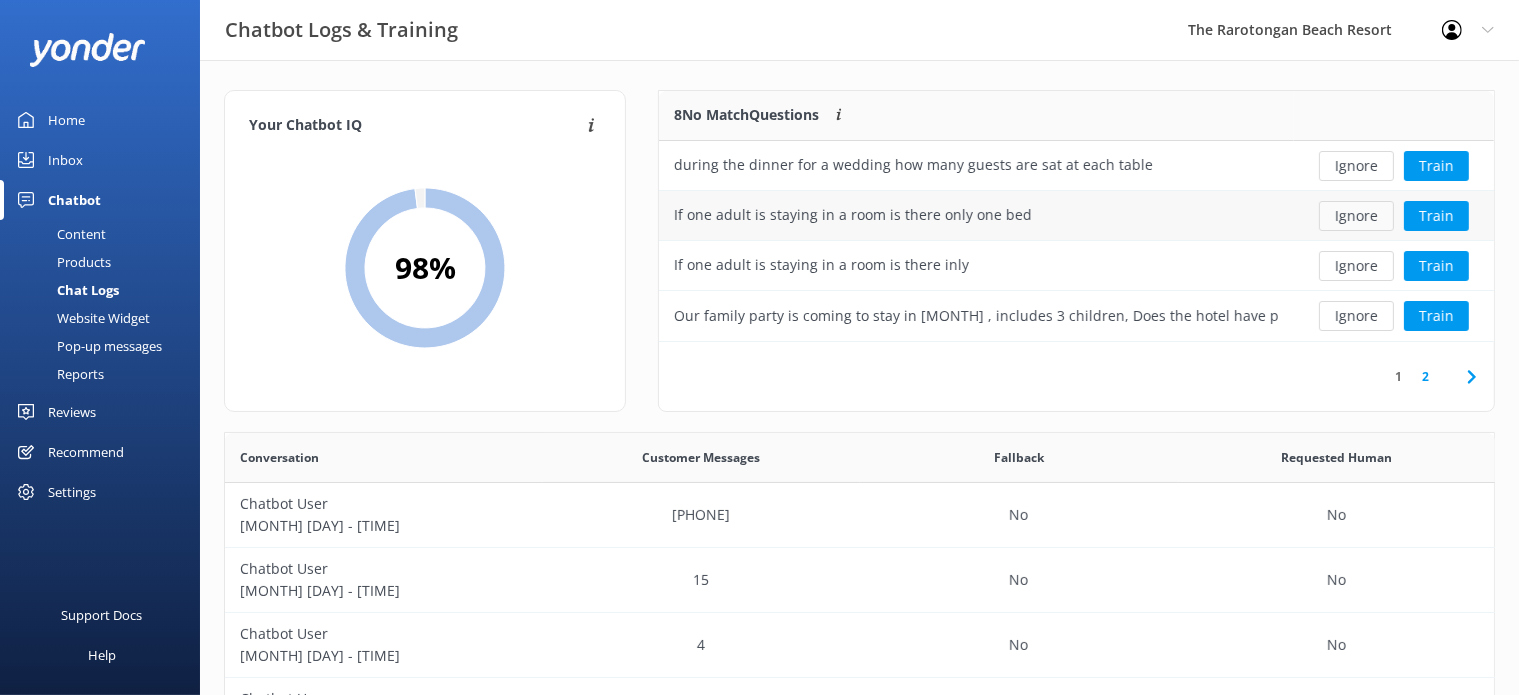 click on "Ignore" at bounding box center [1356, 216] 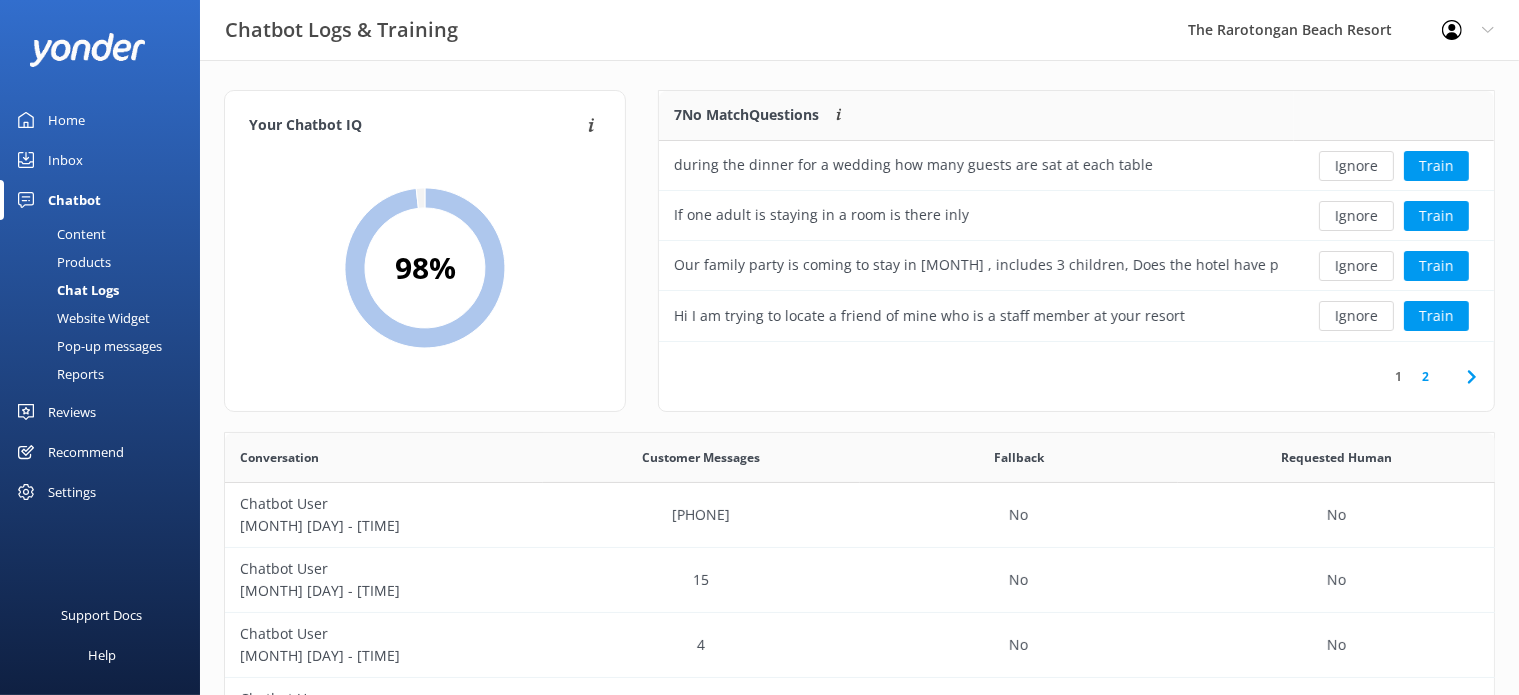 click on "Ignore" at bounding box center (1356, 216) 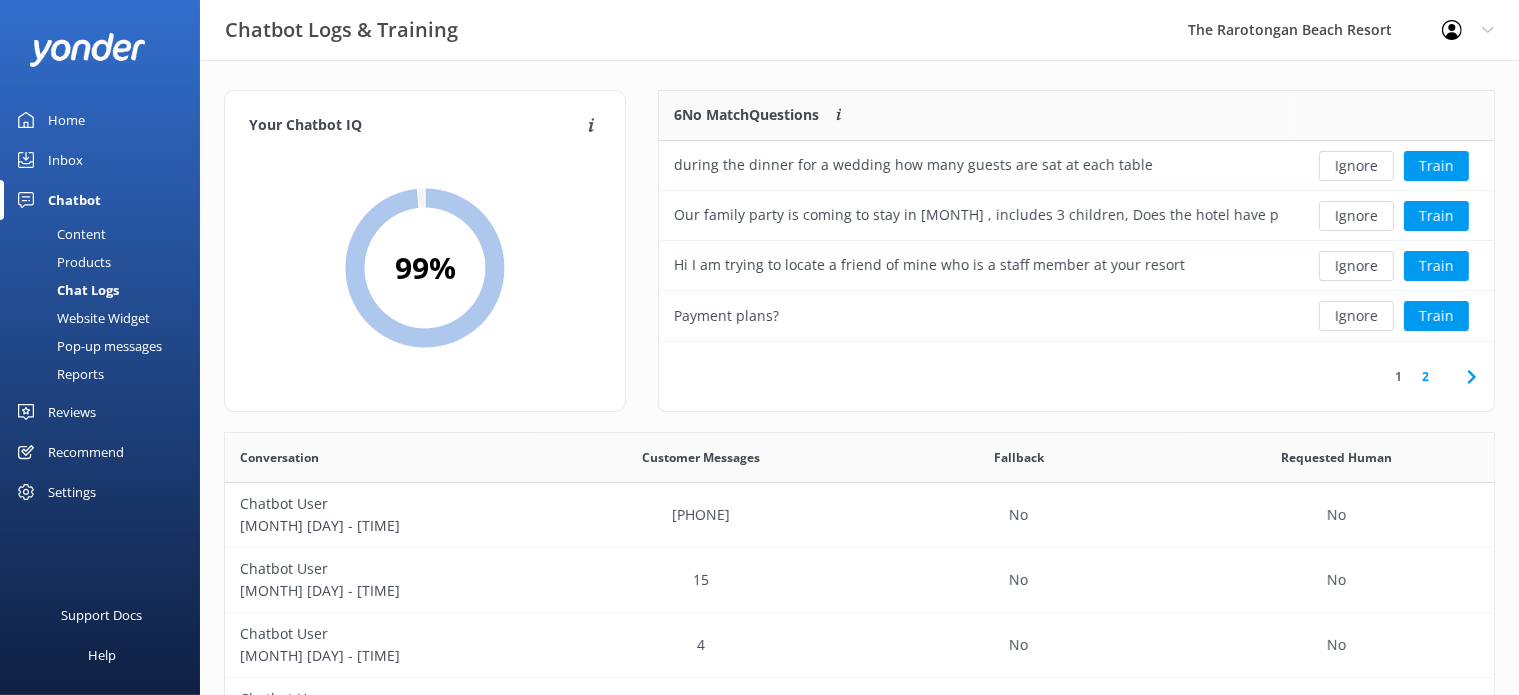 click on "Ignore" at bounding box center [1356, 216] 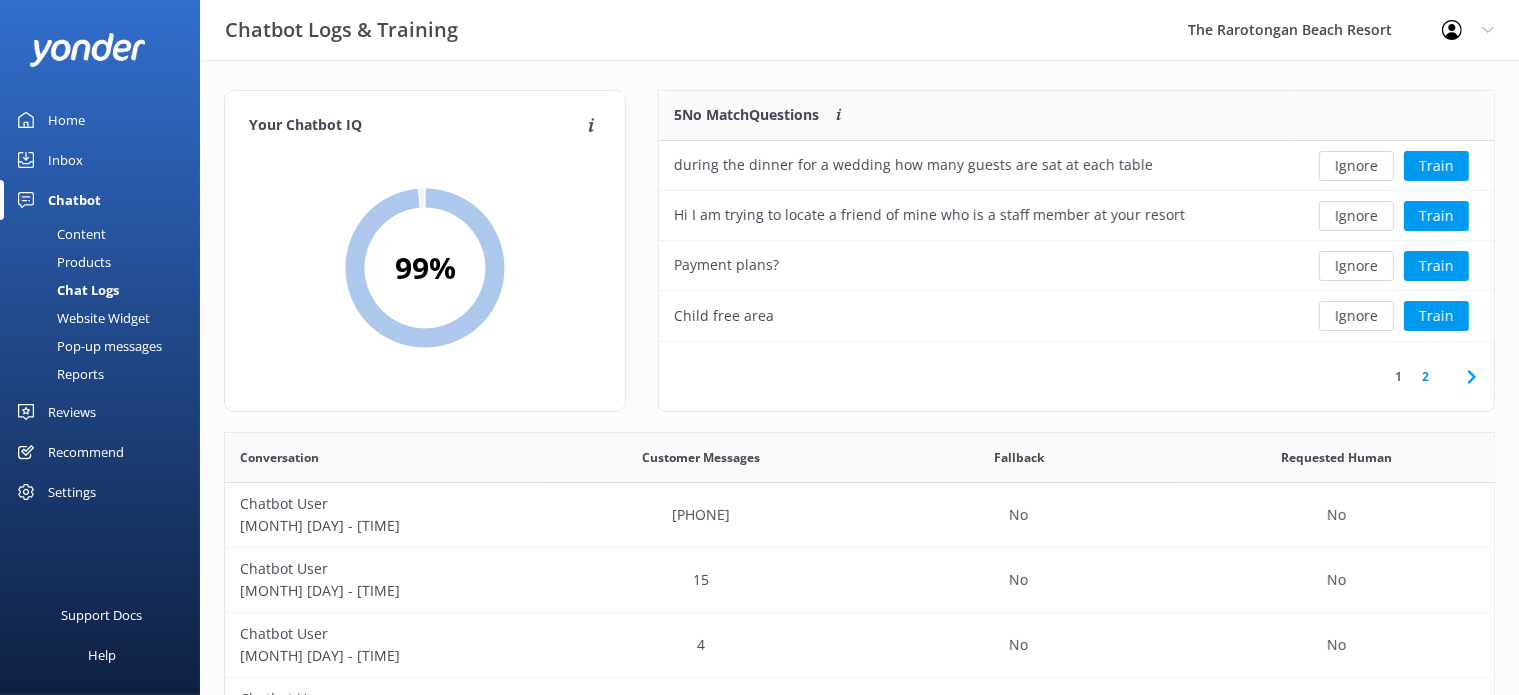 click on "Ignore" at bounding box center (1356, 216) 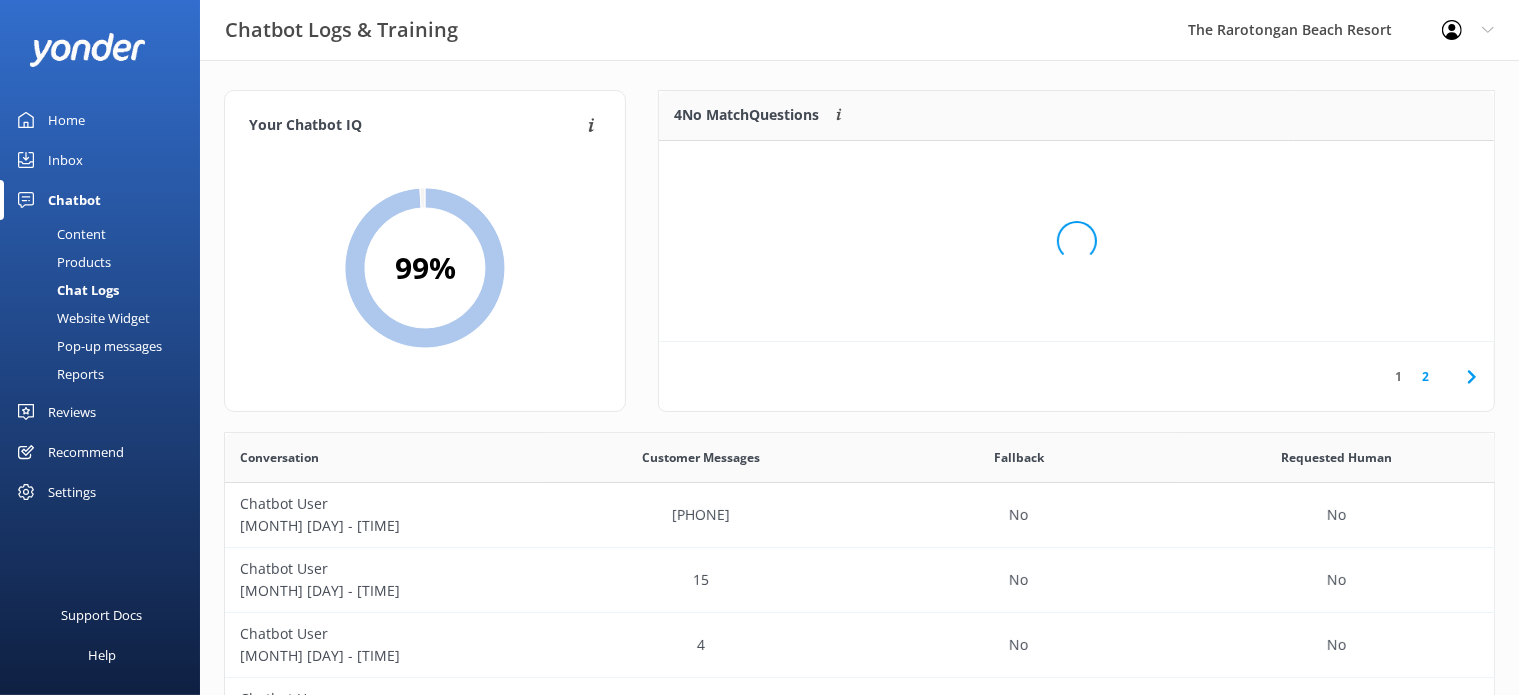 click on "Loading.." at bounding box center (1076, 241) 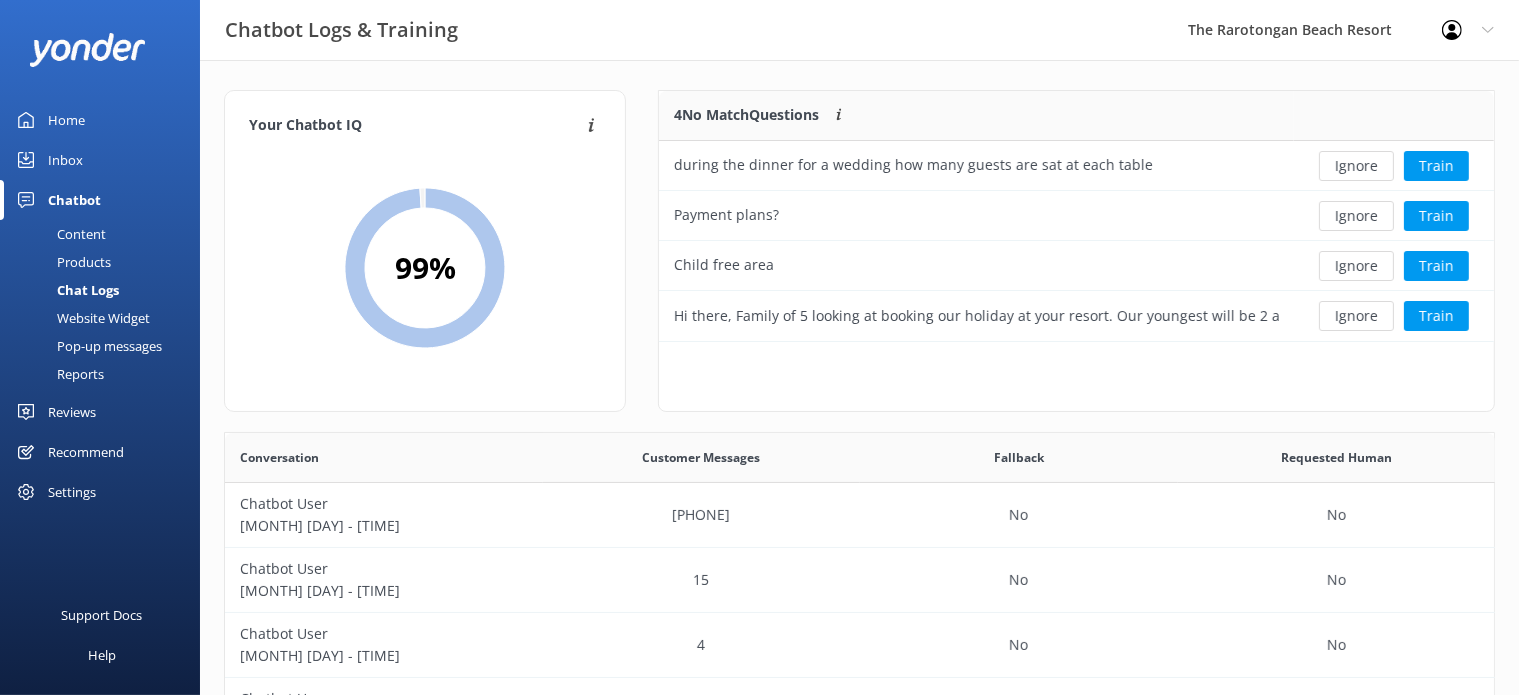 click on "Ignore" at bounding box center (1356, 216) 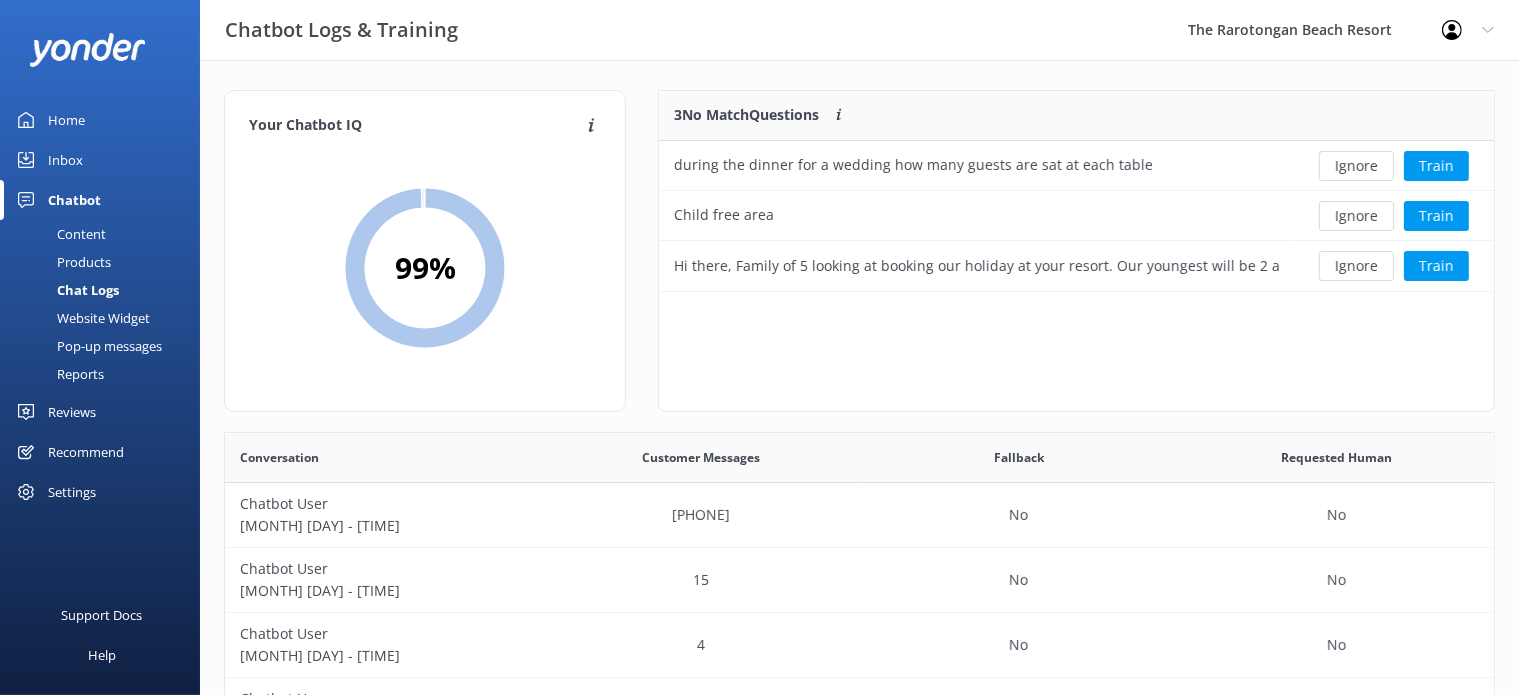 scroll, scrollTop: 184, scrollLeft: 818, axis: both 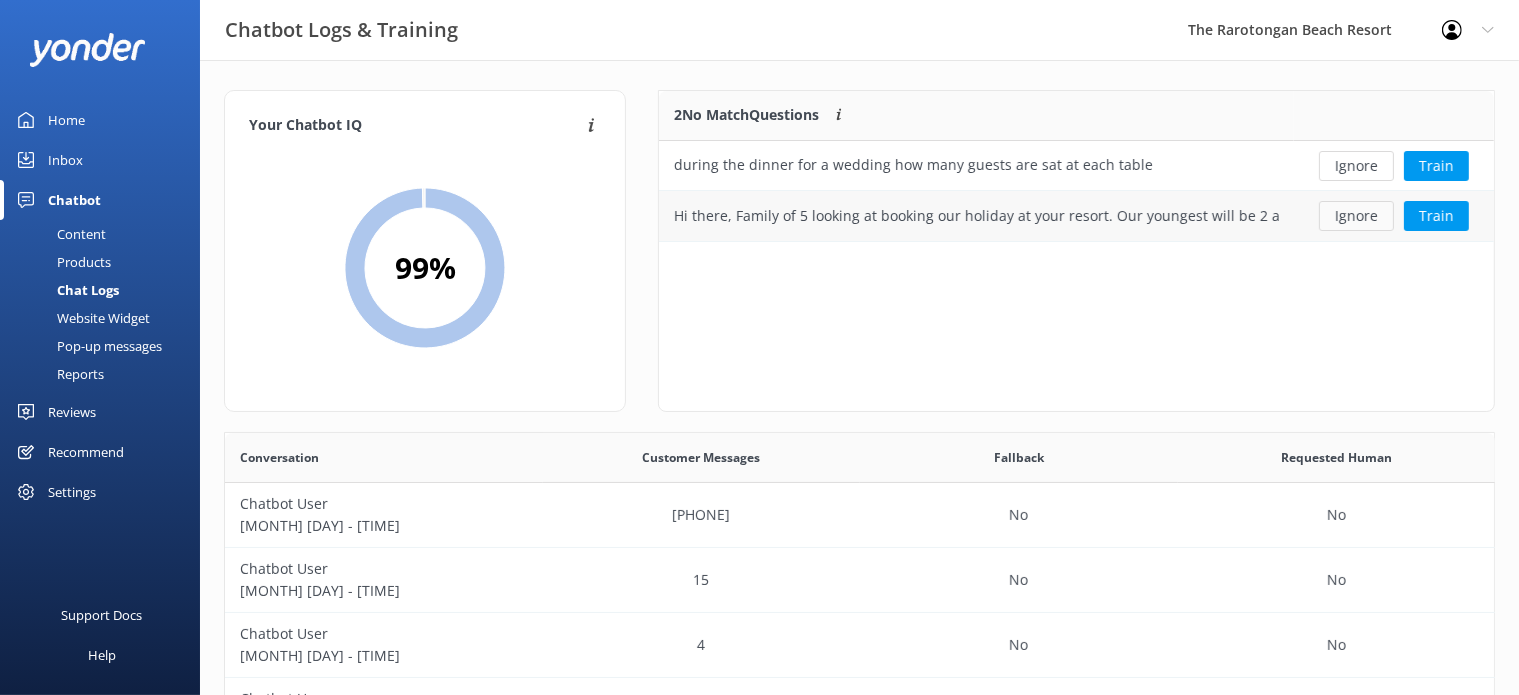 click on "Ignore" at bounding box center (1356, 216) 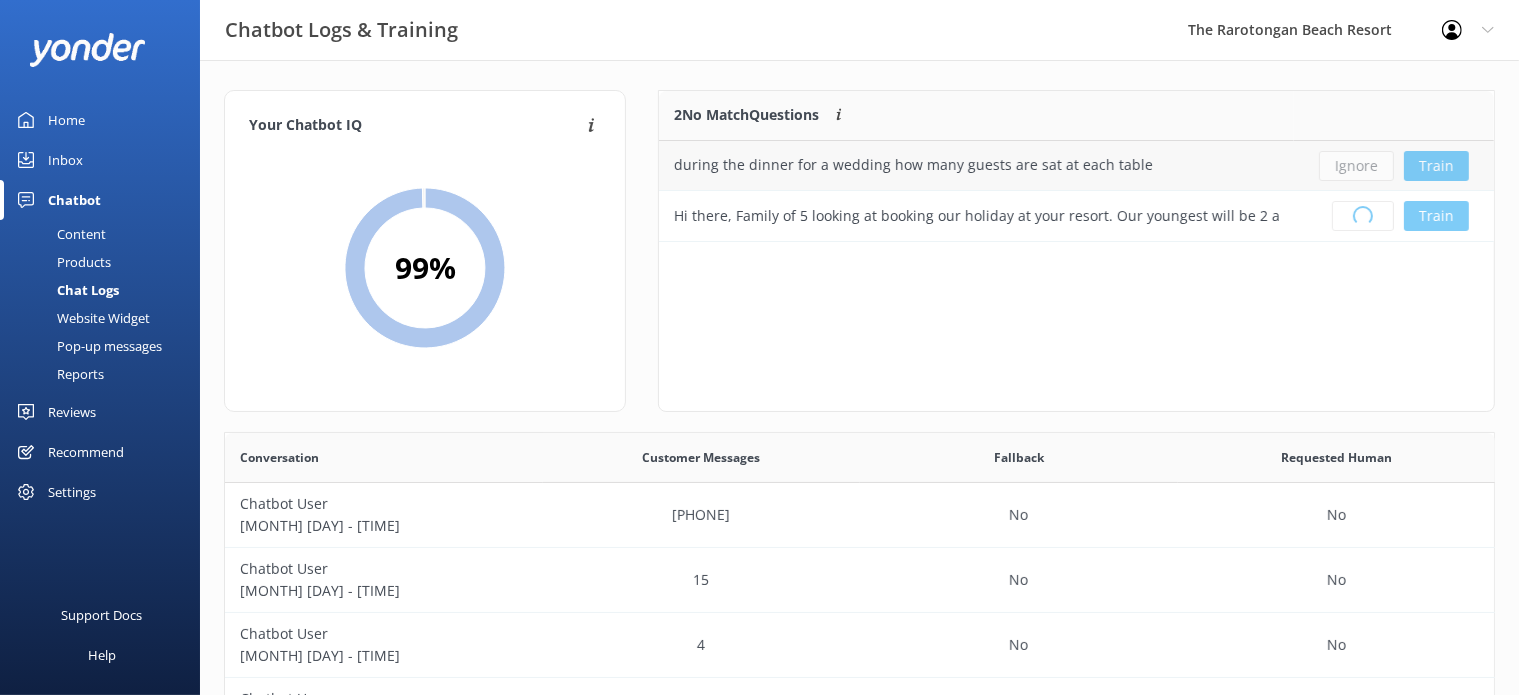 scroll, scrollTop: 17, scrollLeft: 17, axis: both 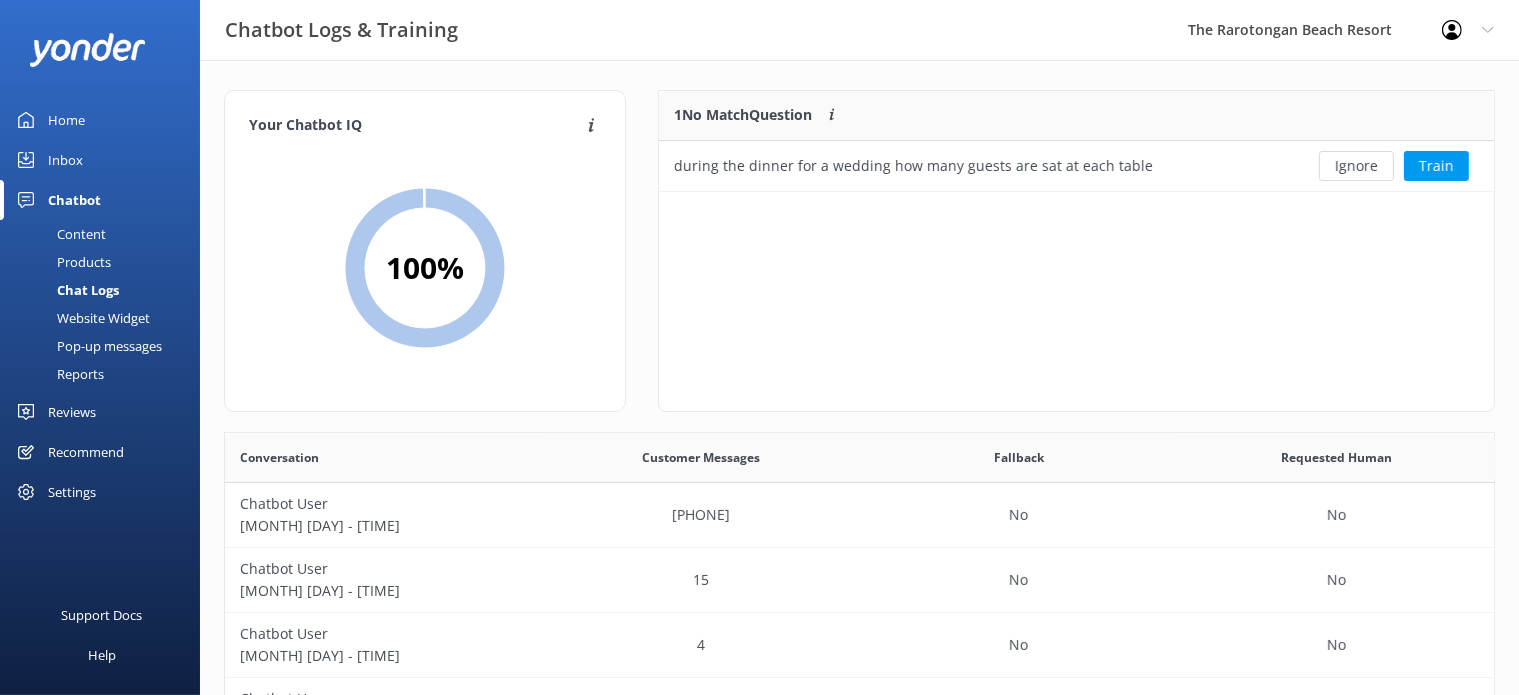 click on "Ignore" at bounding box center (1356, 166) 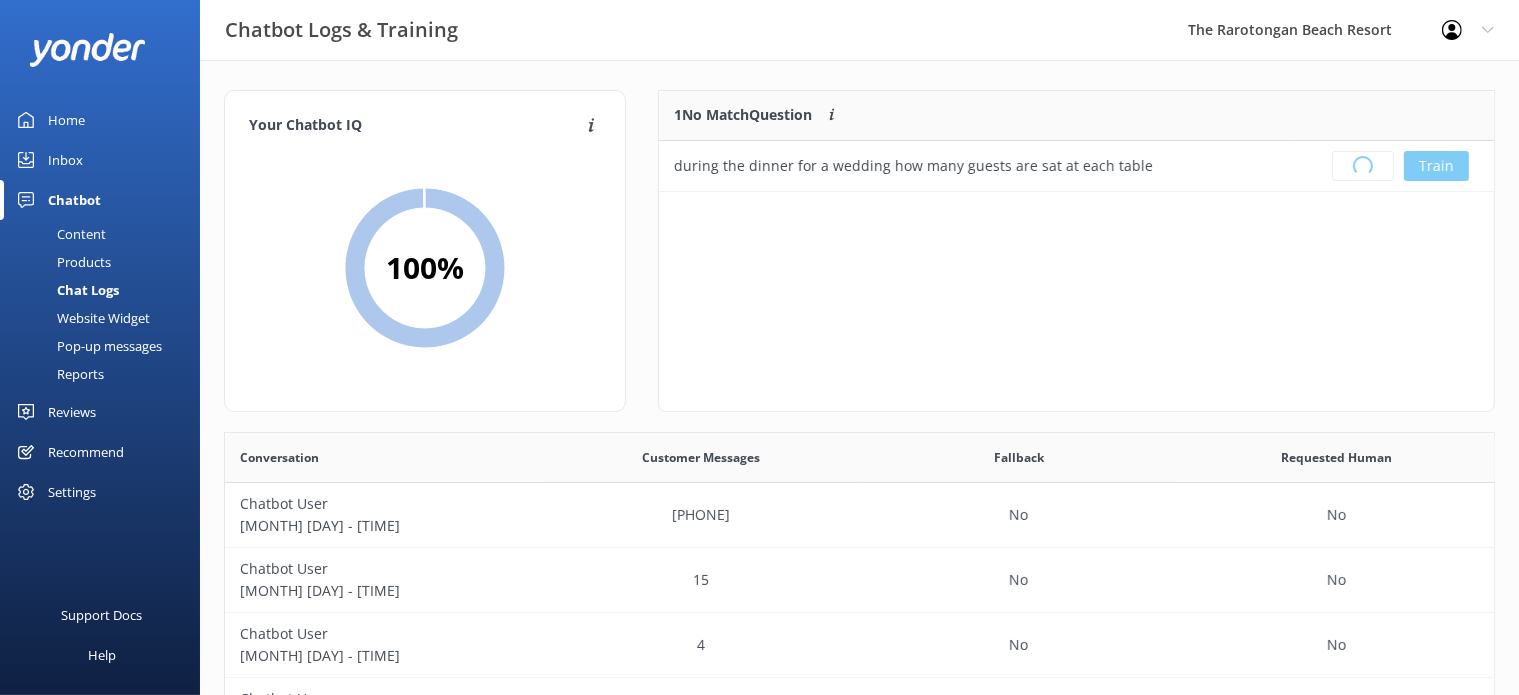 scroll, scrollTop: 17, scrollLeft: 17, axis: both 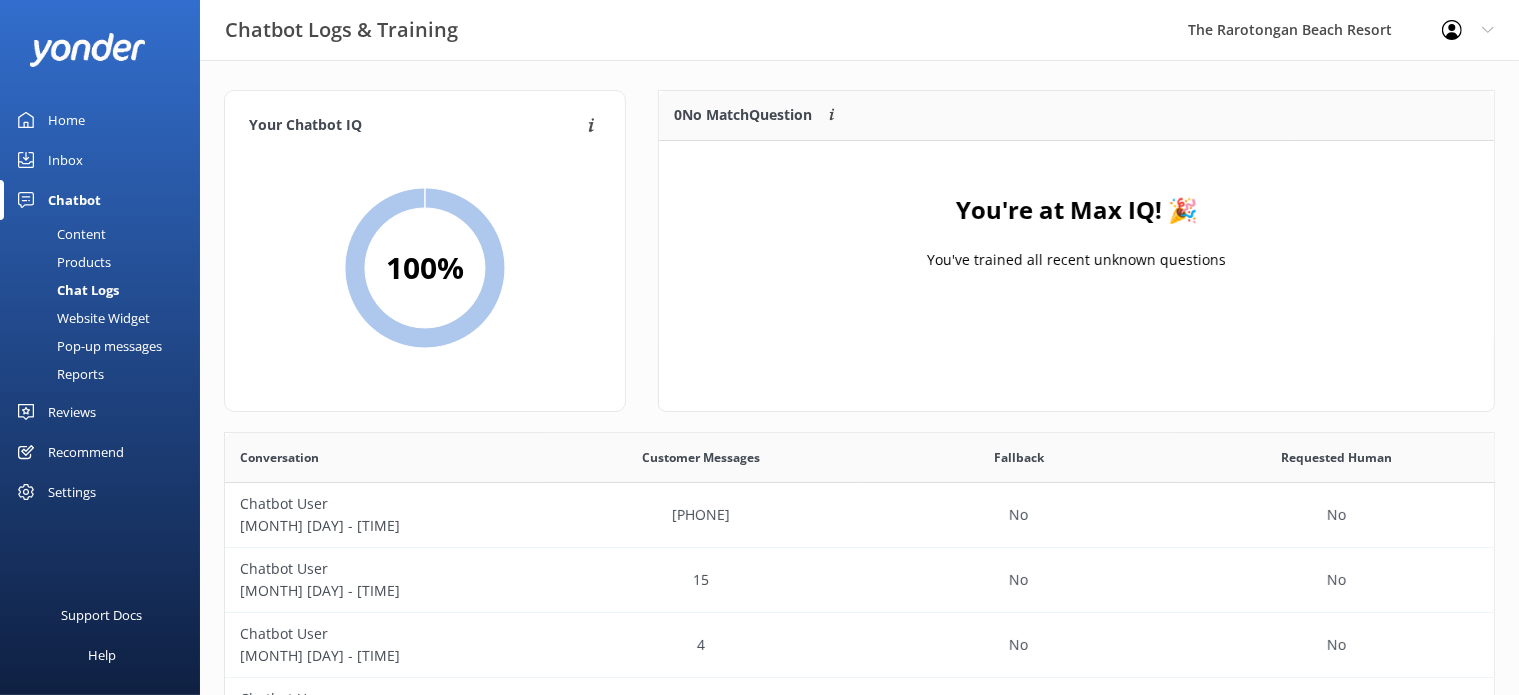 click on "Inbox" at bounding box center [100, 160] 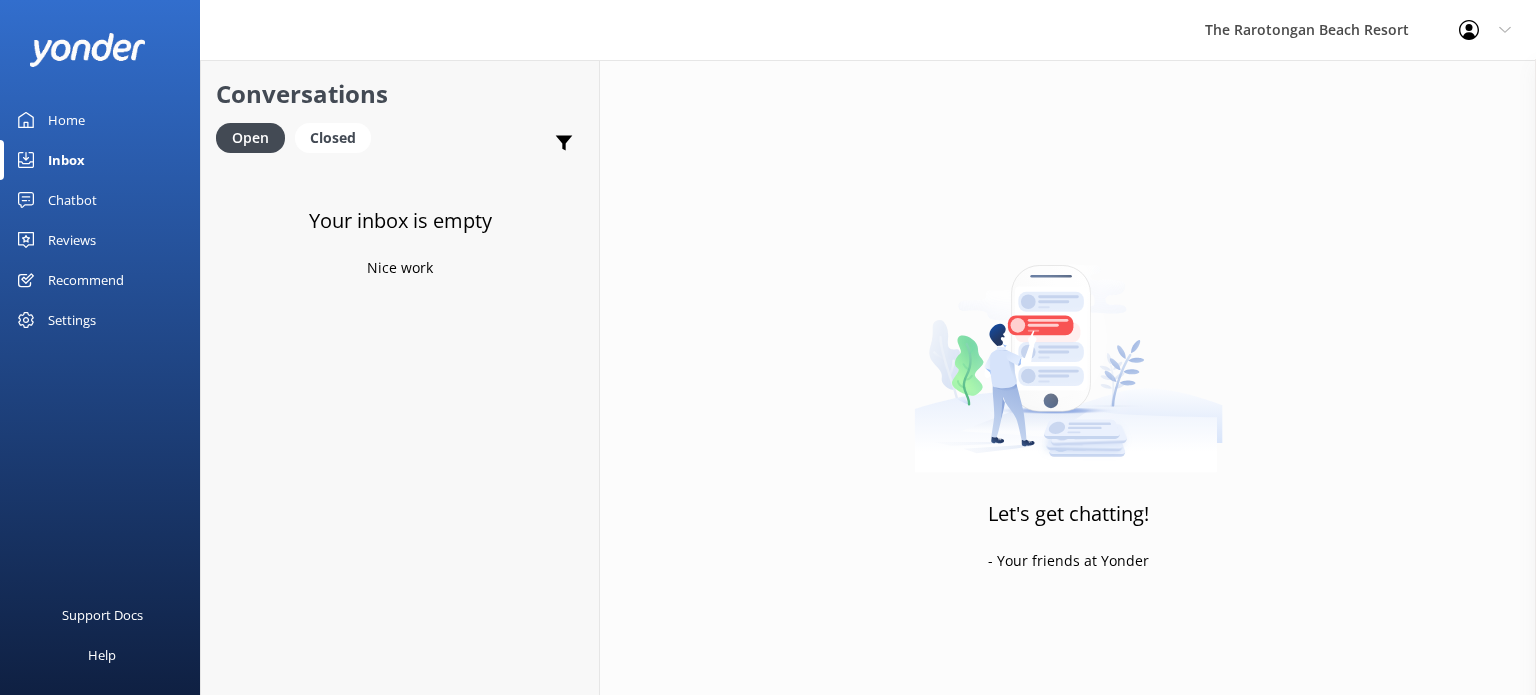 click on "Chatbot" at bounding box center (72, 200) 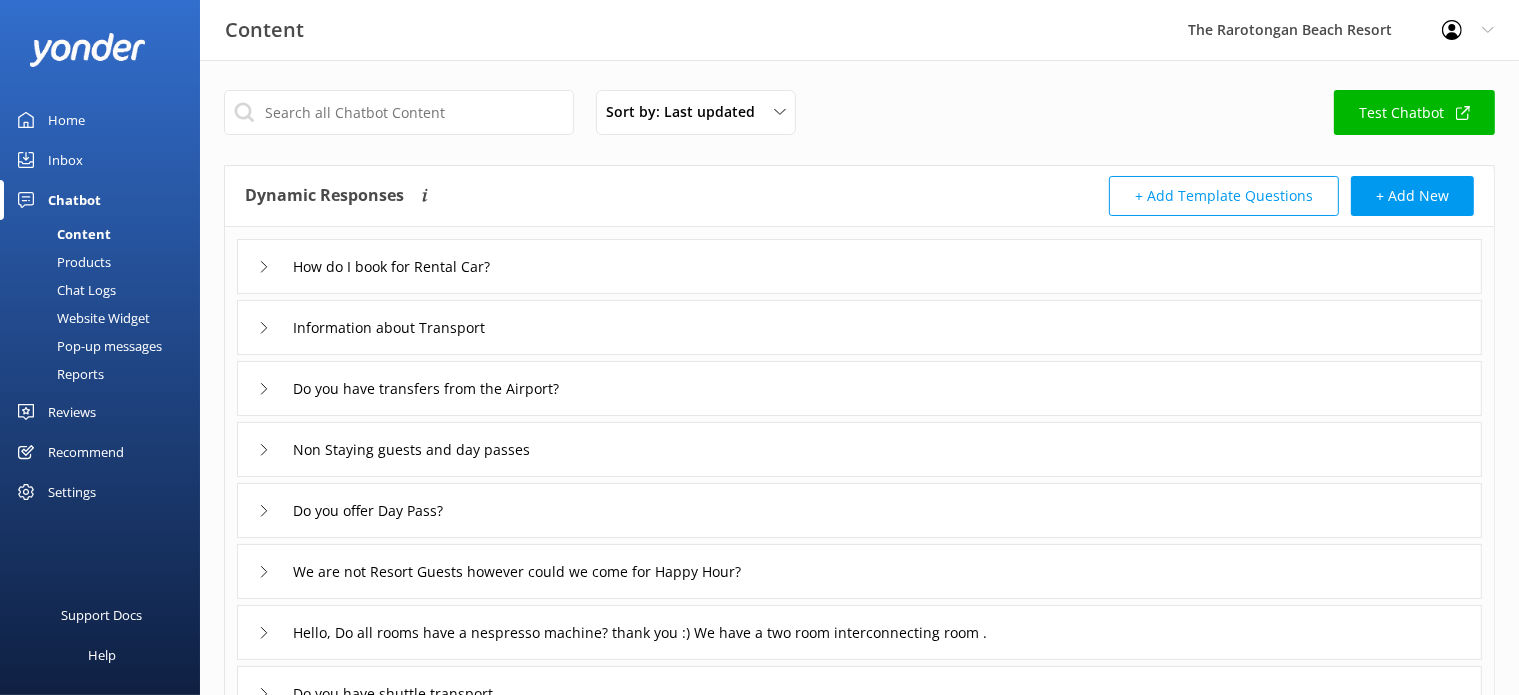 click on "Chat Logs" at bounding box center (64, 290) 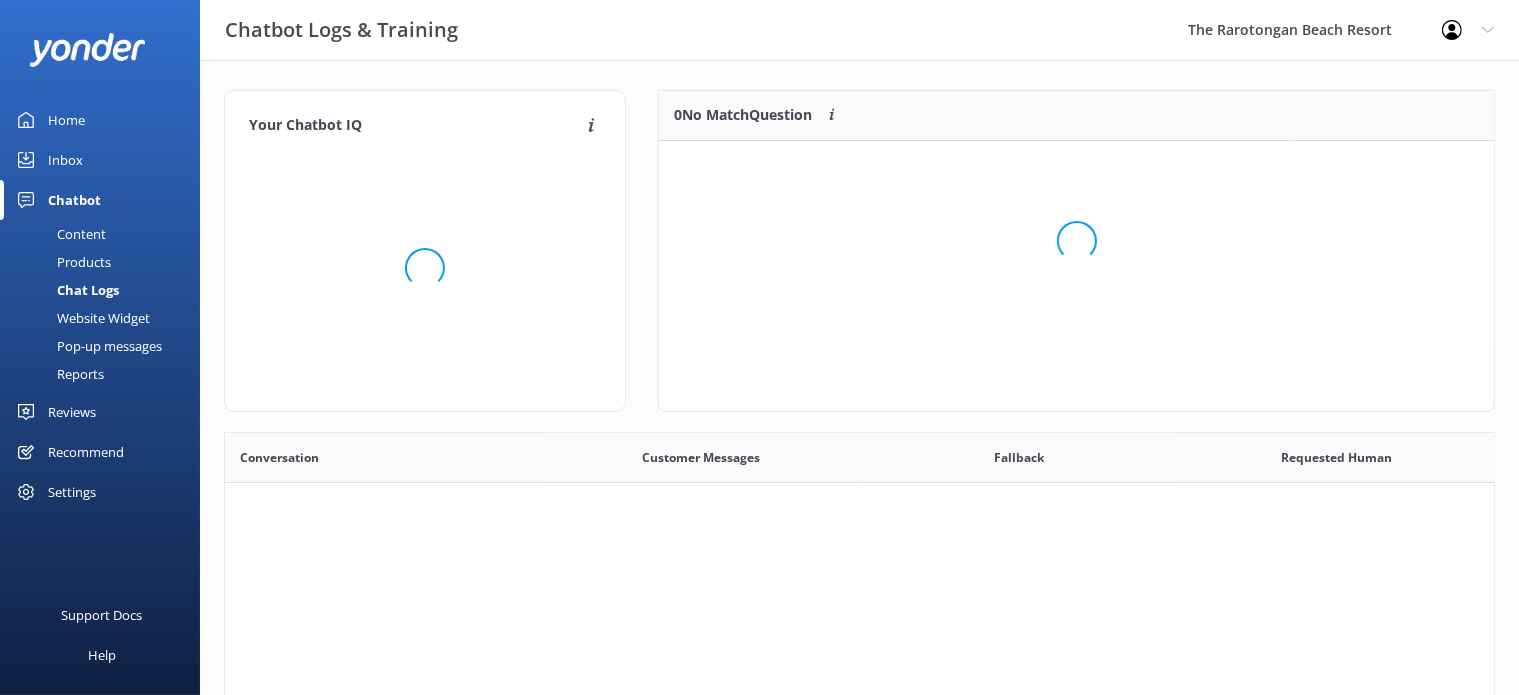 scroll, scrollTop: 17, scrollLeft: 17, axis: both 